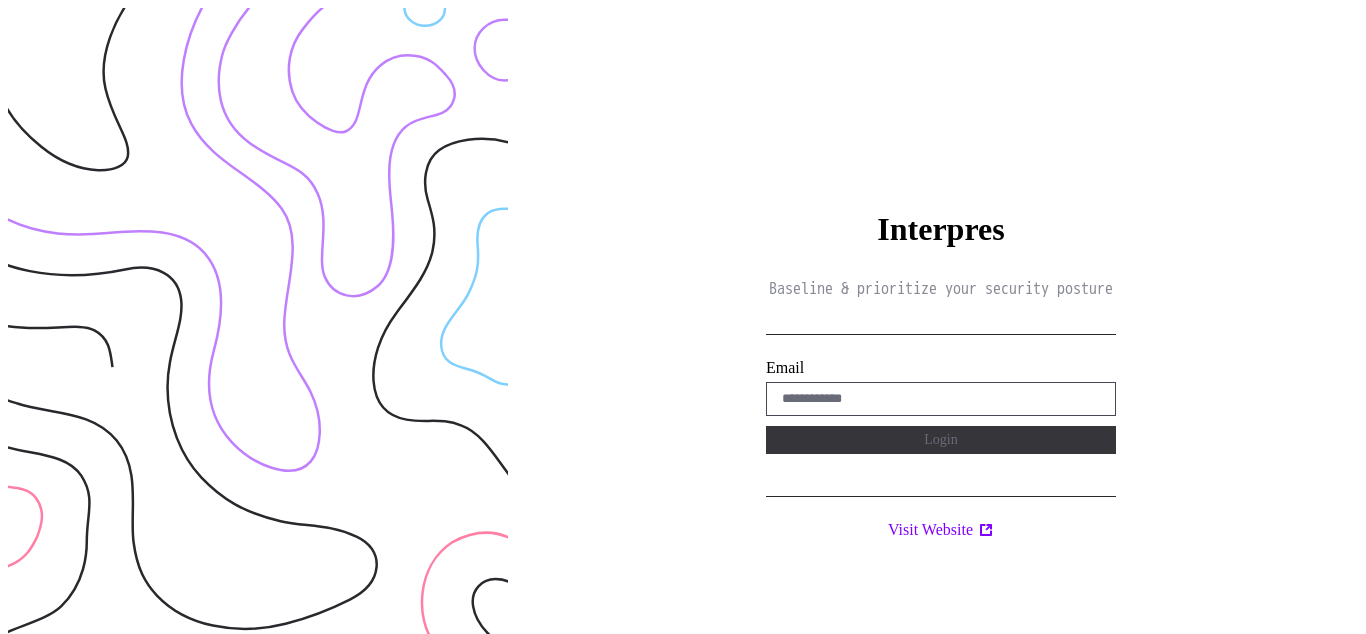 scroll, scrollTop: 0, scrollLeft: 0, axis: both 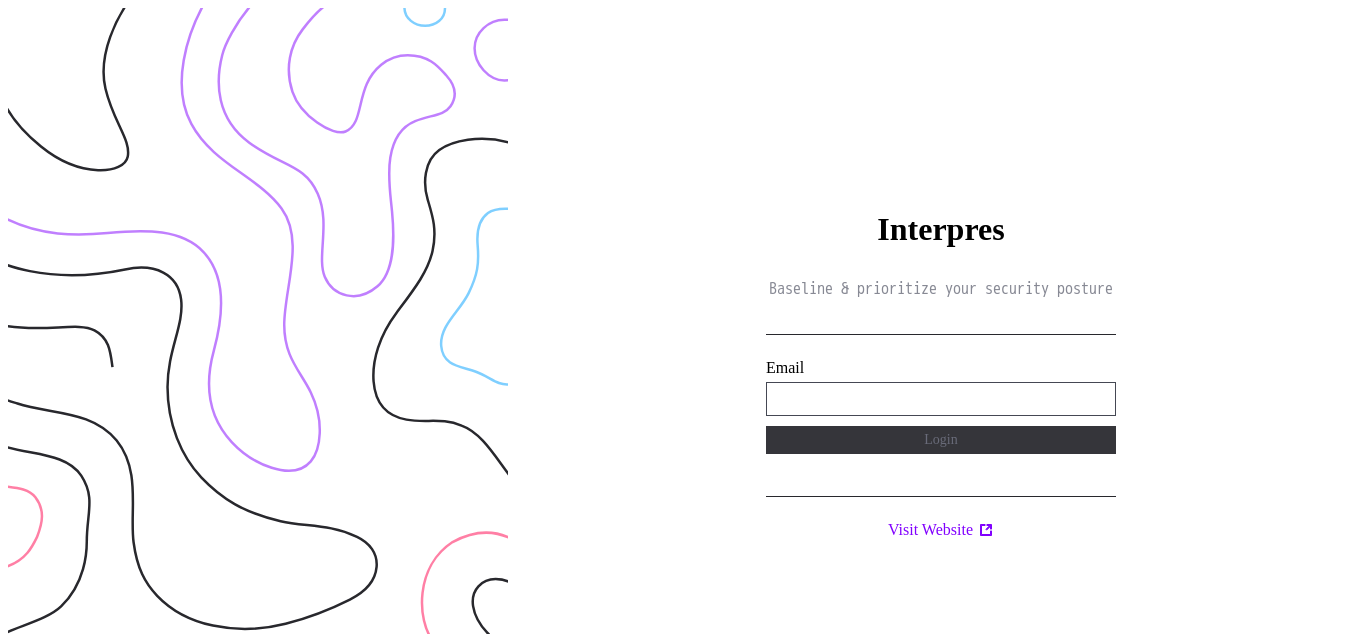 type on "**********" 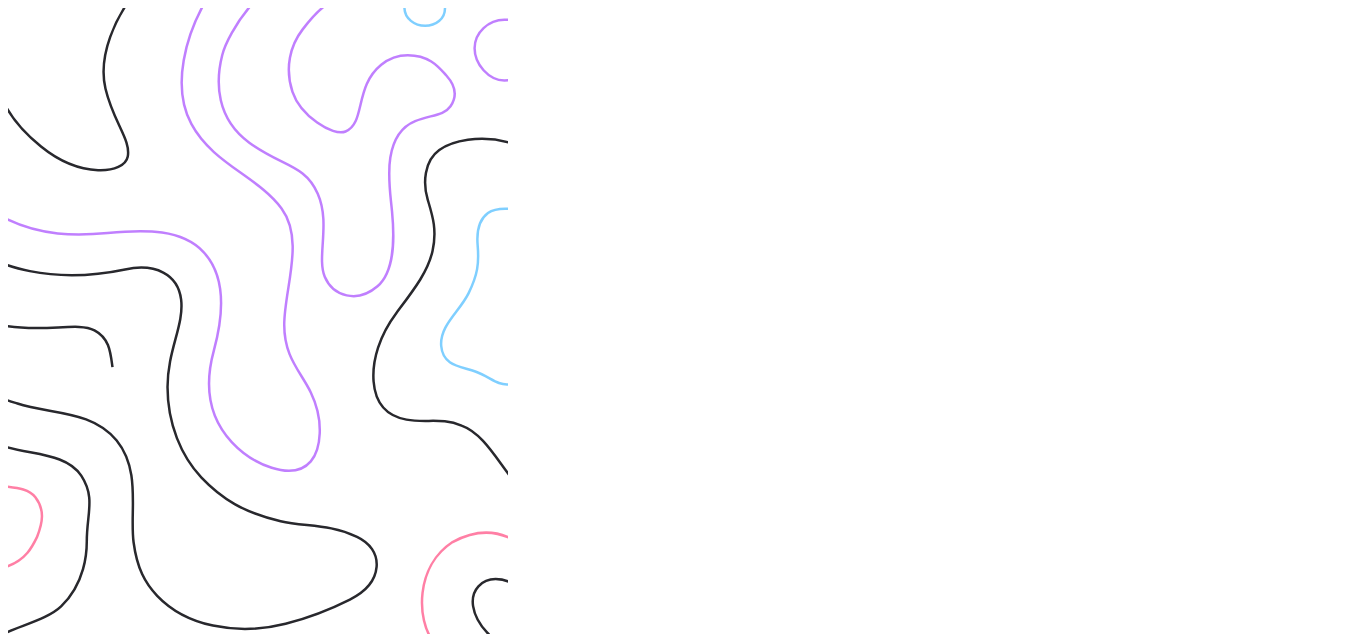 scroll, scrollTop: 0, scrollLeft: 0, axis: both 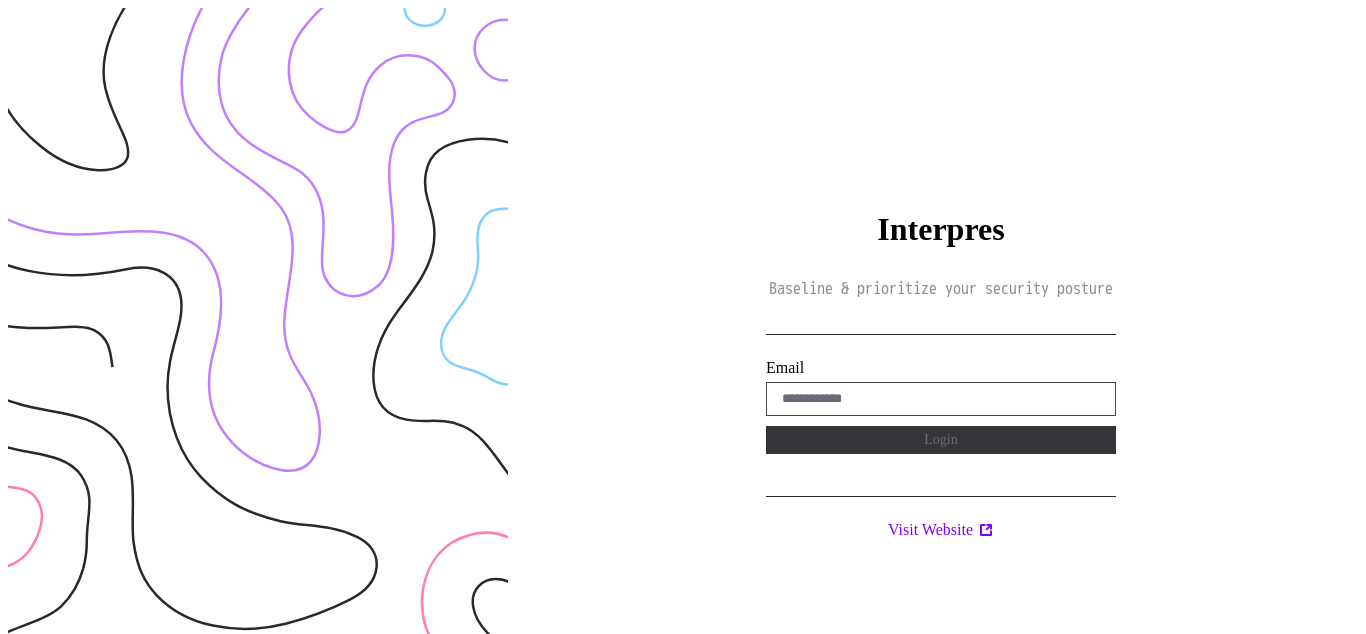 click on "Interpres Baseline & prioritize your security posture Email Login Visit Website" at bounding box center (941, 325) 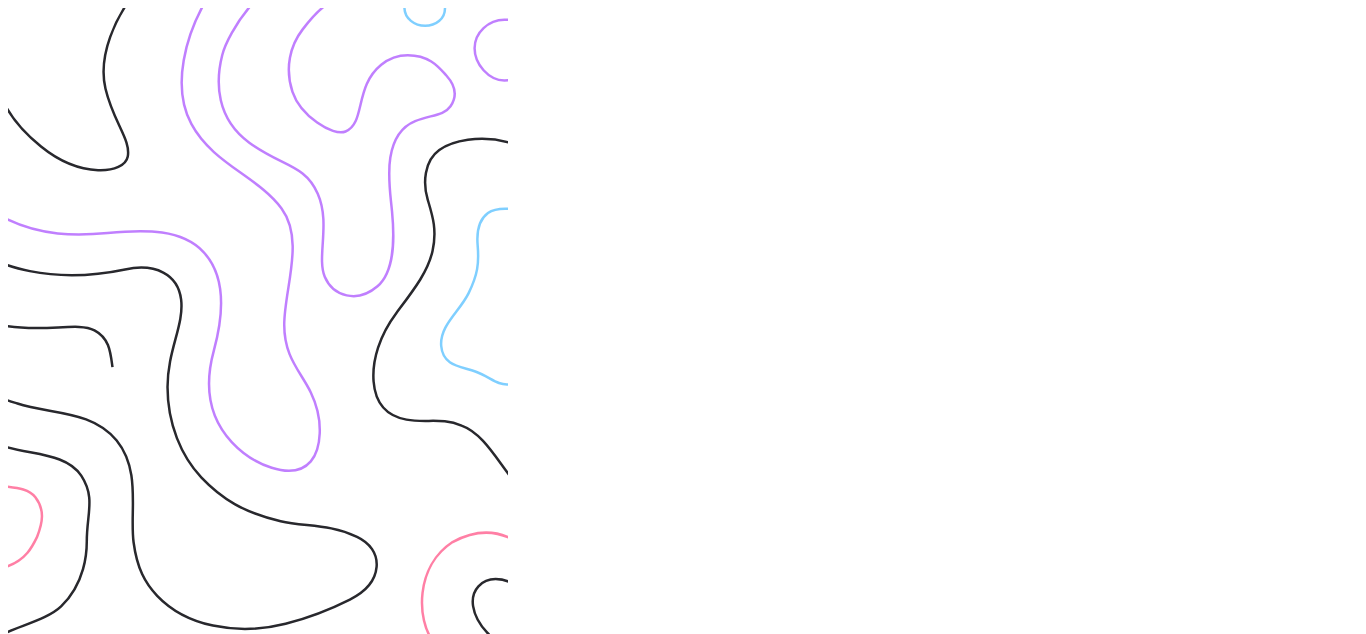 click on "Interpres Baseline & prioritize your security posture Email Login Visit Website" at bounding box center (941, 326) 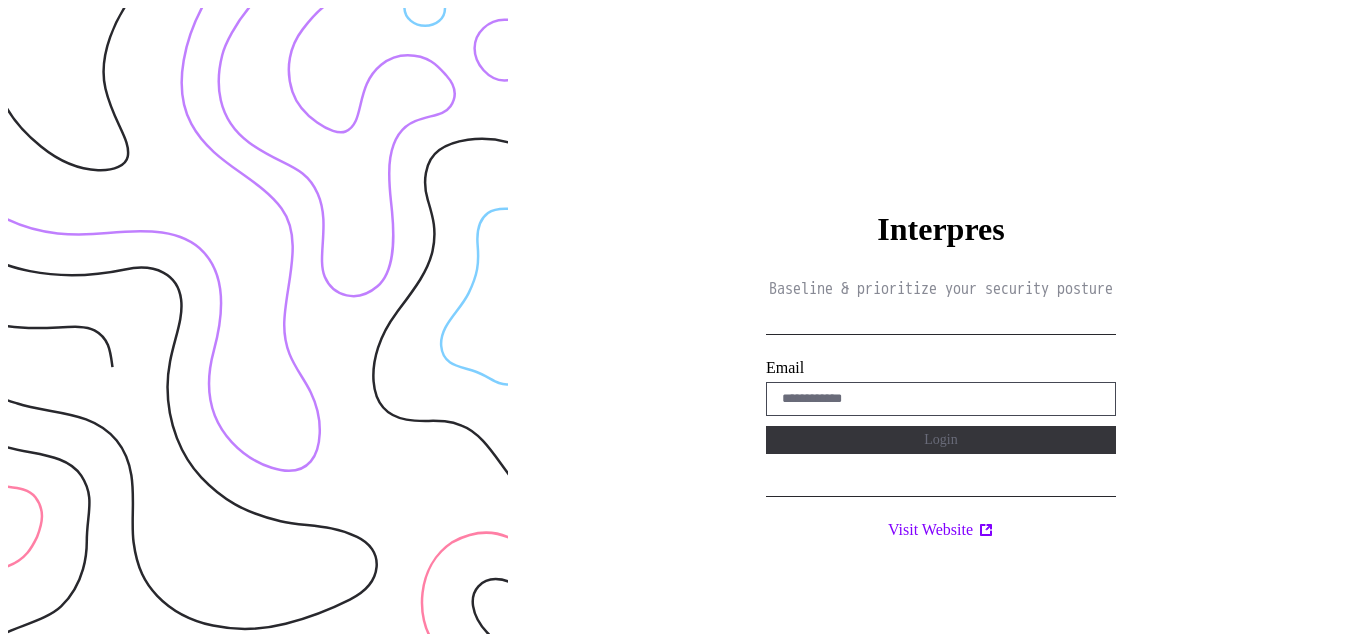 scroll, scrollTop: 0, scrollLeft: 0, axis: both 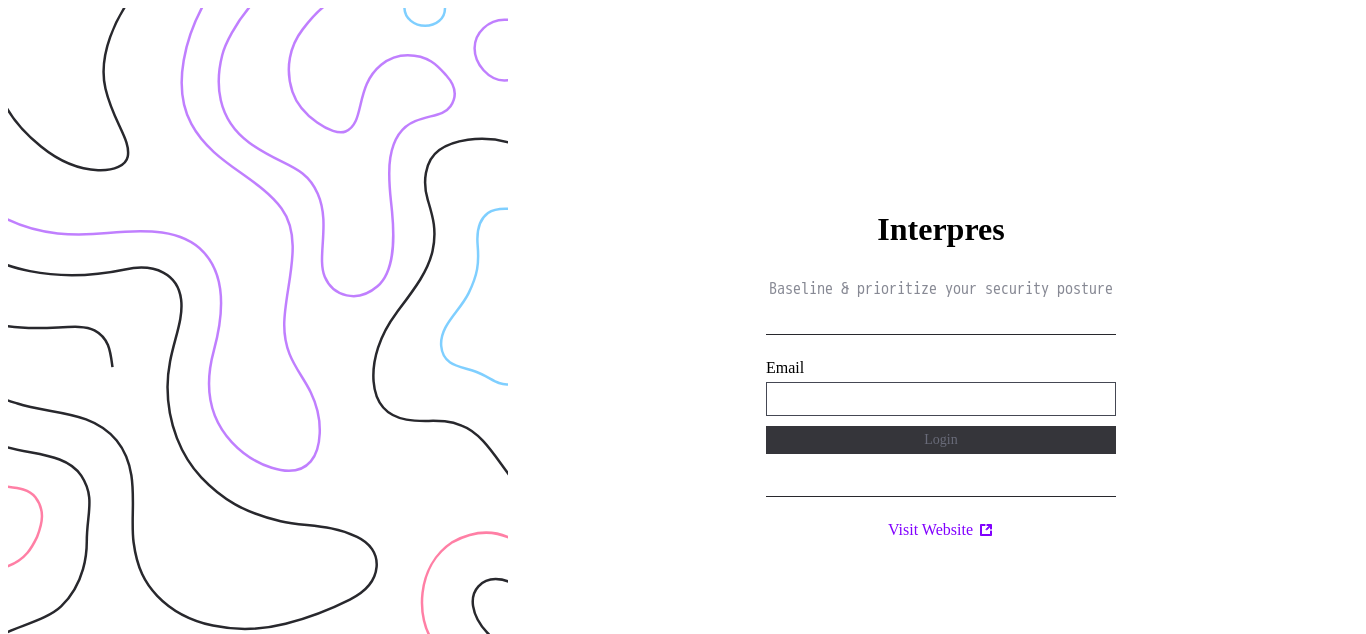 type on "**********" 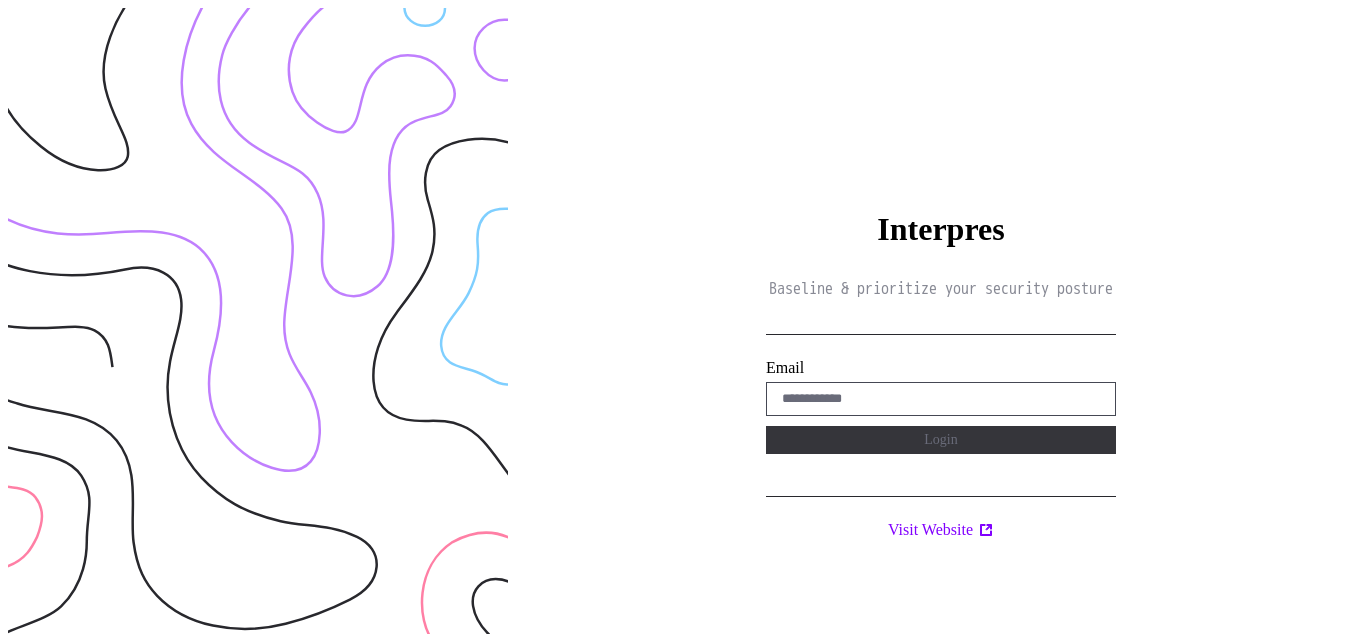 scroll, scrollTop: 0, scrollLeft: 0, axis: both 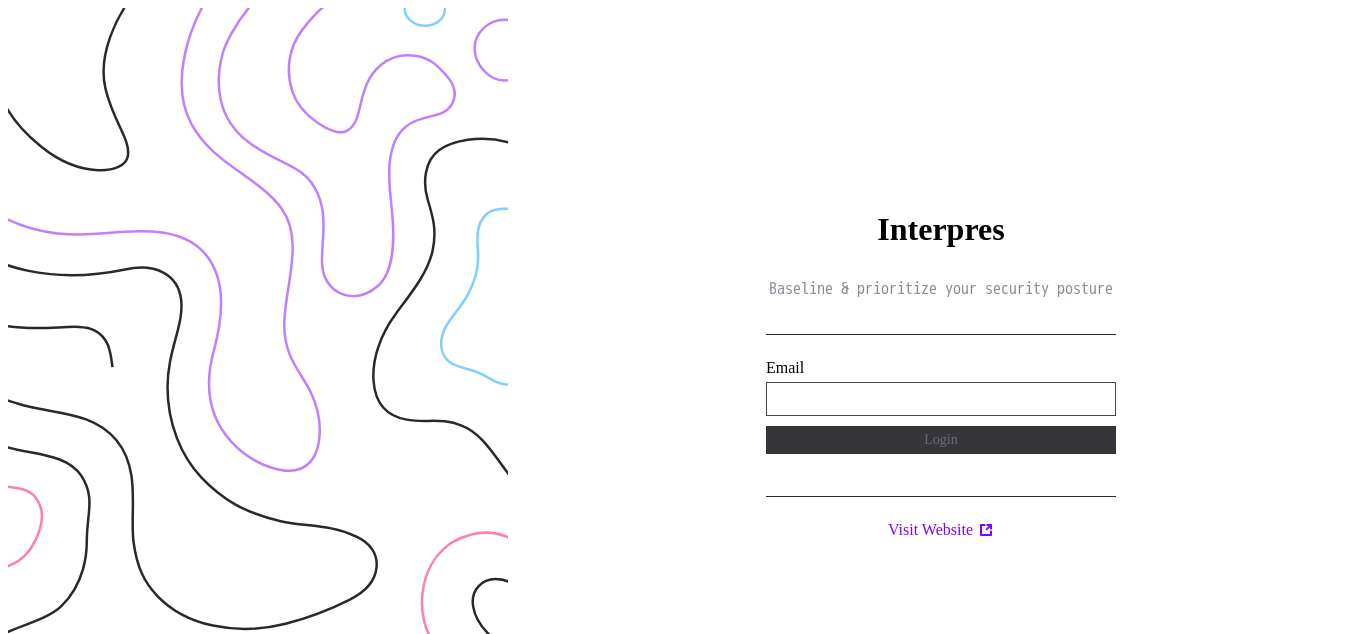 type on "**********" 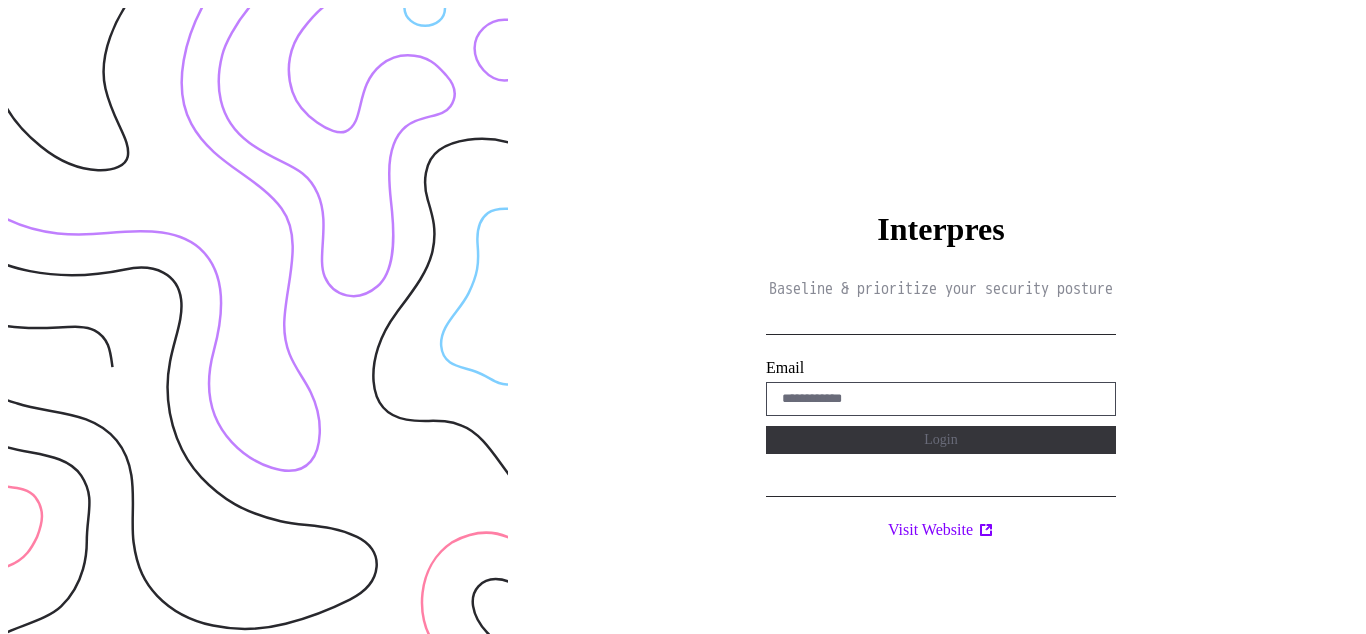 scroll, scrollTop: 0, scrollLeft: 0, axis: both 